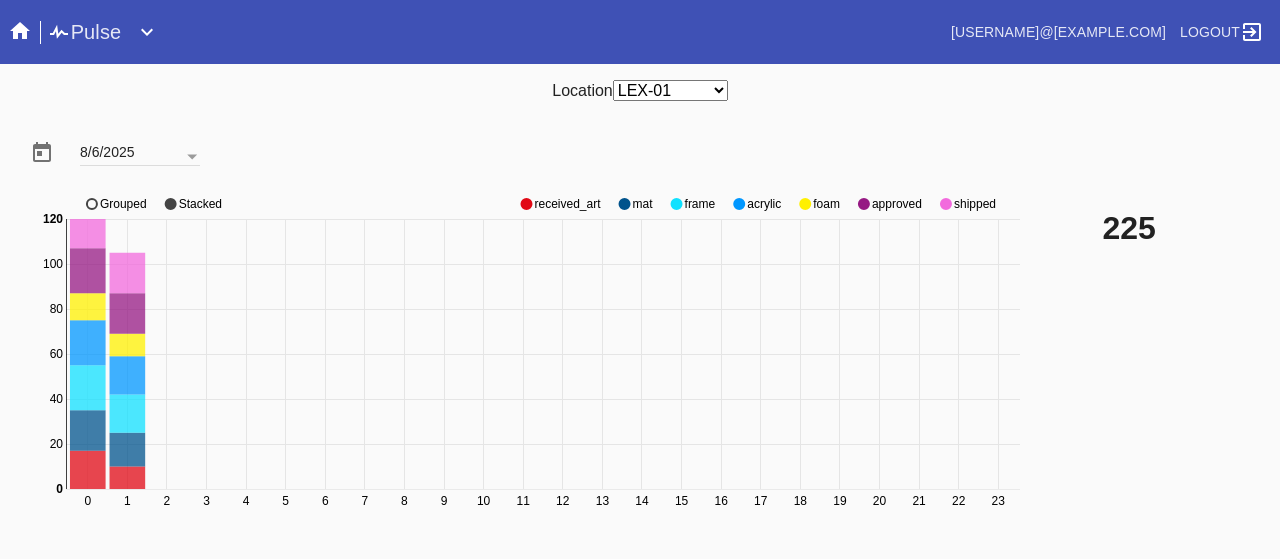 scroll, scrollTop: 0, scrollLeft: 0, axis: both 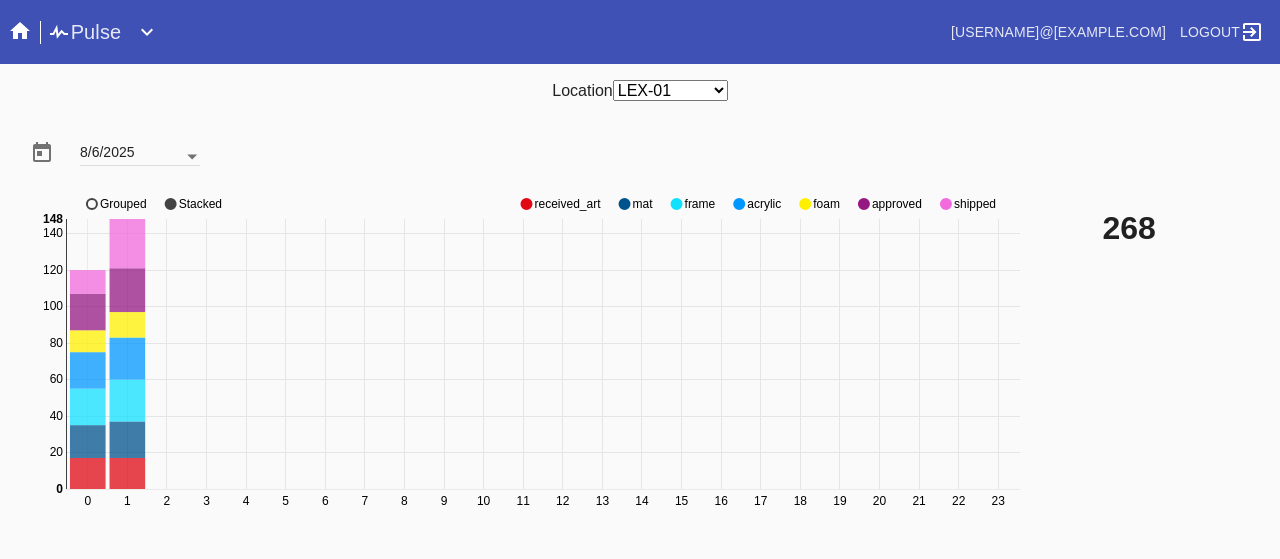 click at bounding box center (192, 157) 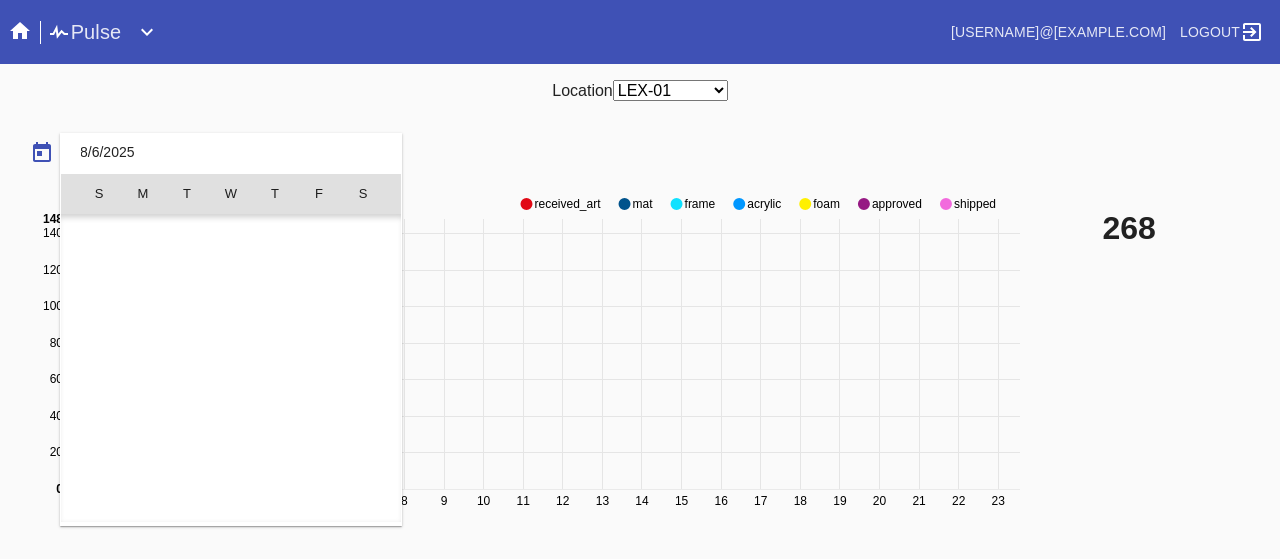 scroll, scrollTop: 462955, scrollLeft: 0, axis: vertical 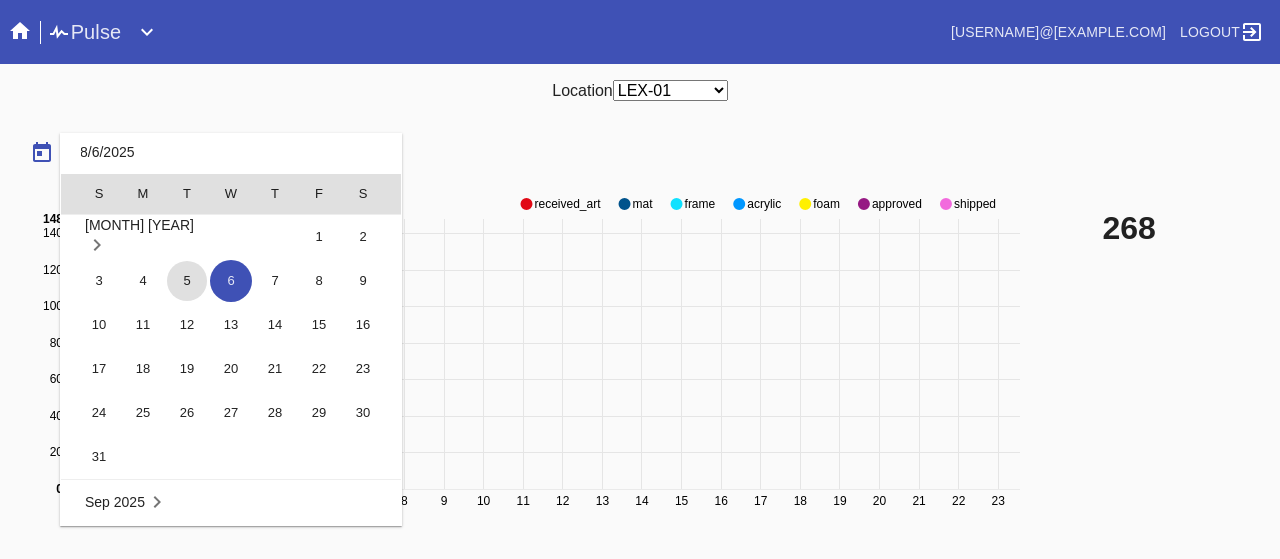 click on "5" at bounding box center [187, 281] 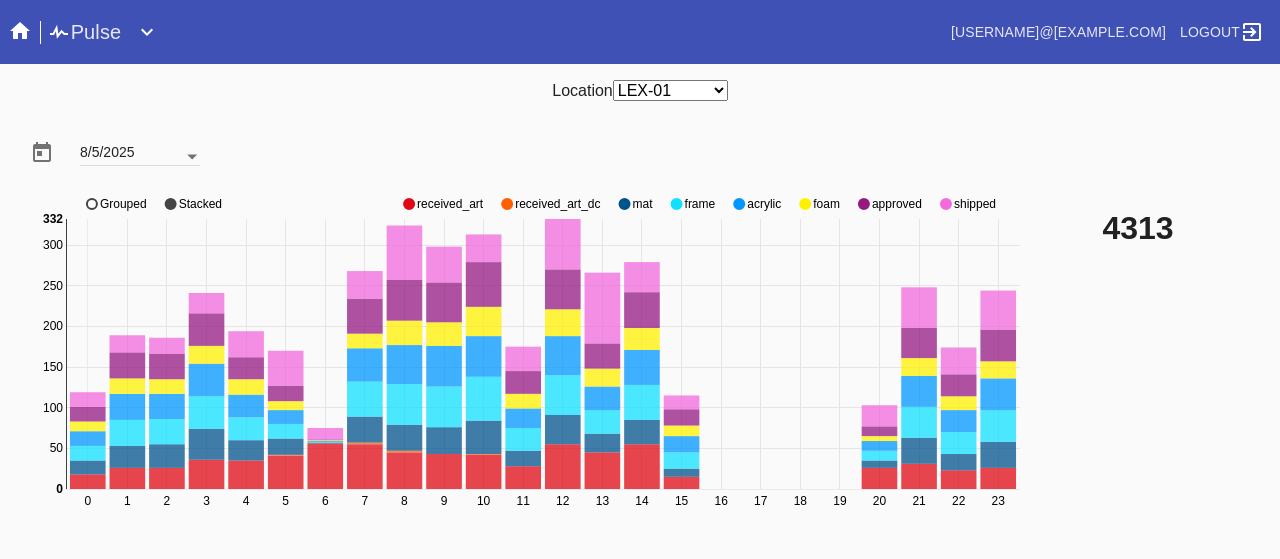 click at bounding box center [192, 157] 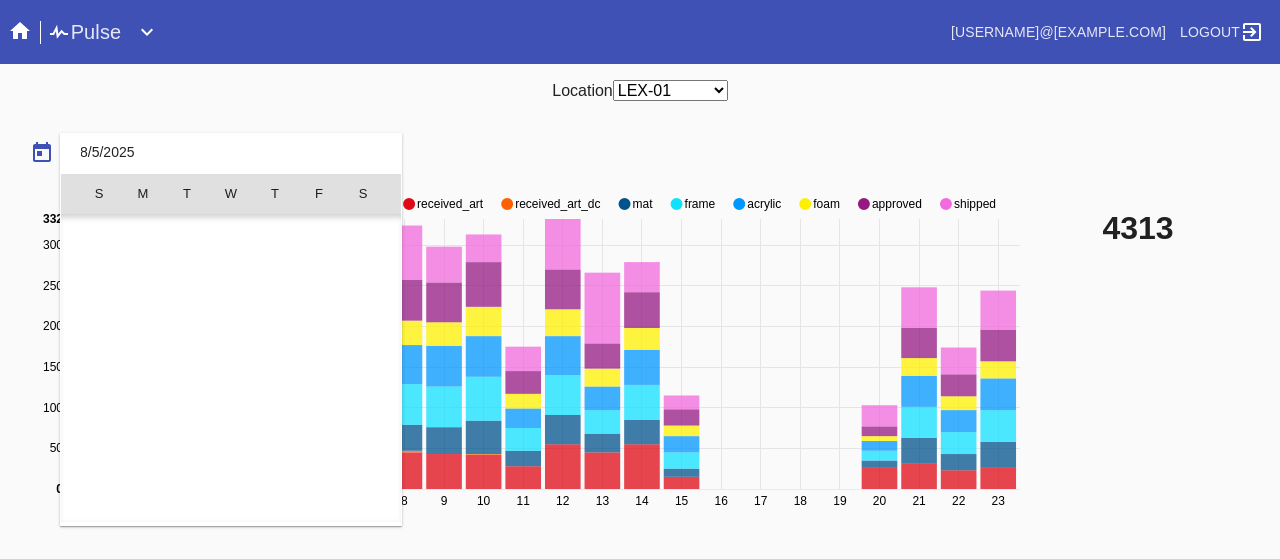 scroll, scrollTop: 462955, scrollLeft: 0, axis: vertical 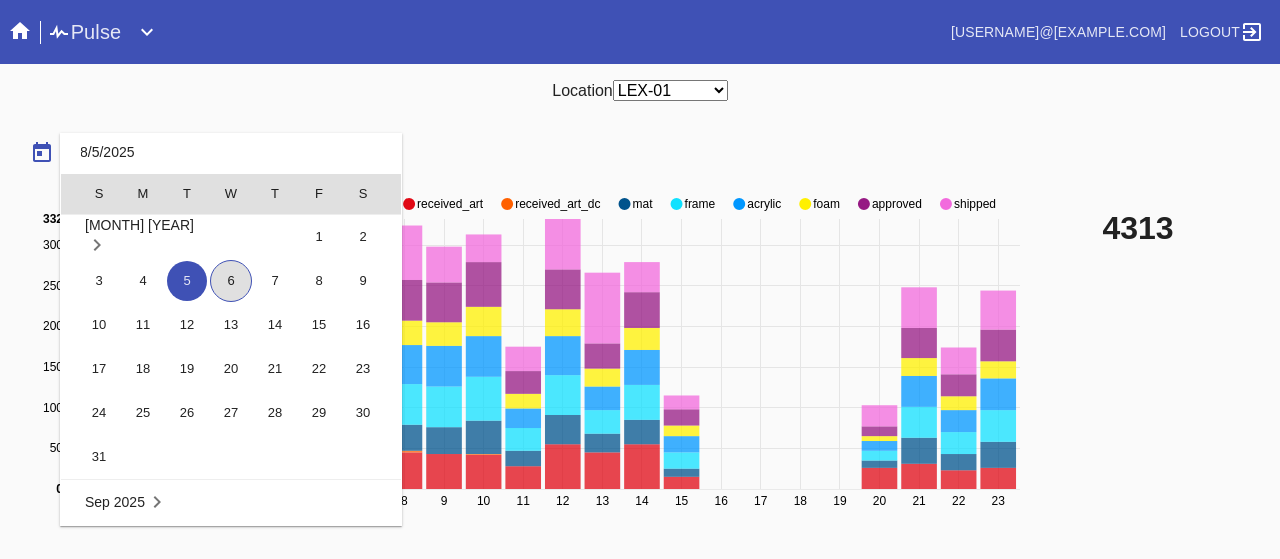click on "6" at bounding box center (231, 281) 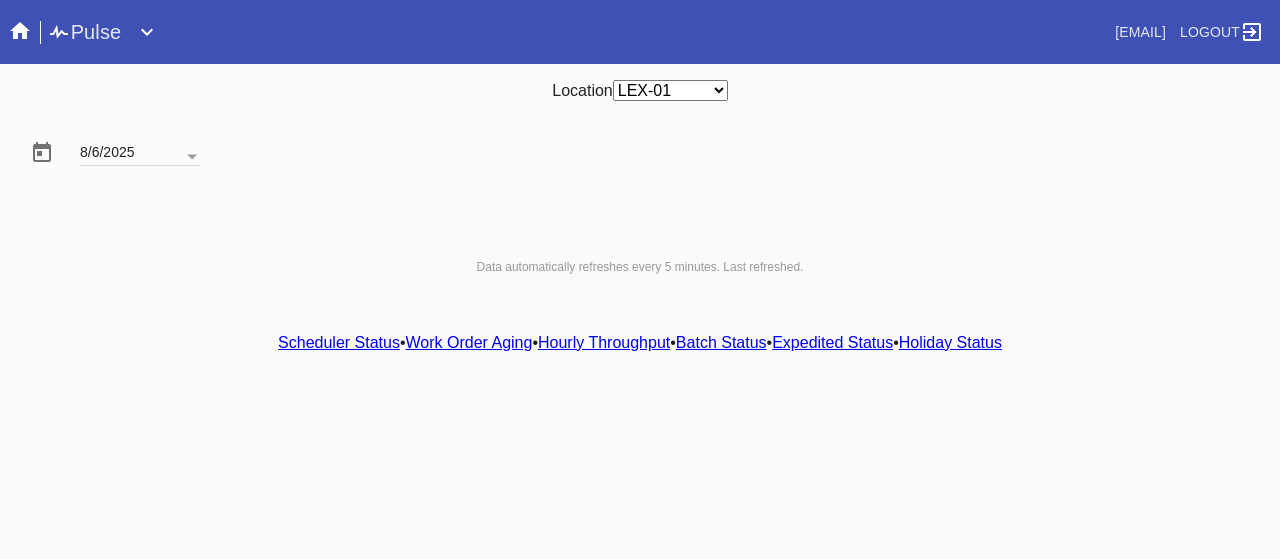 scroll, scrollTop: 0, scrollLeft: 0, axis: both 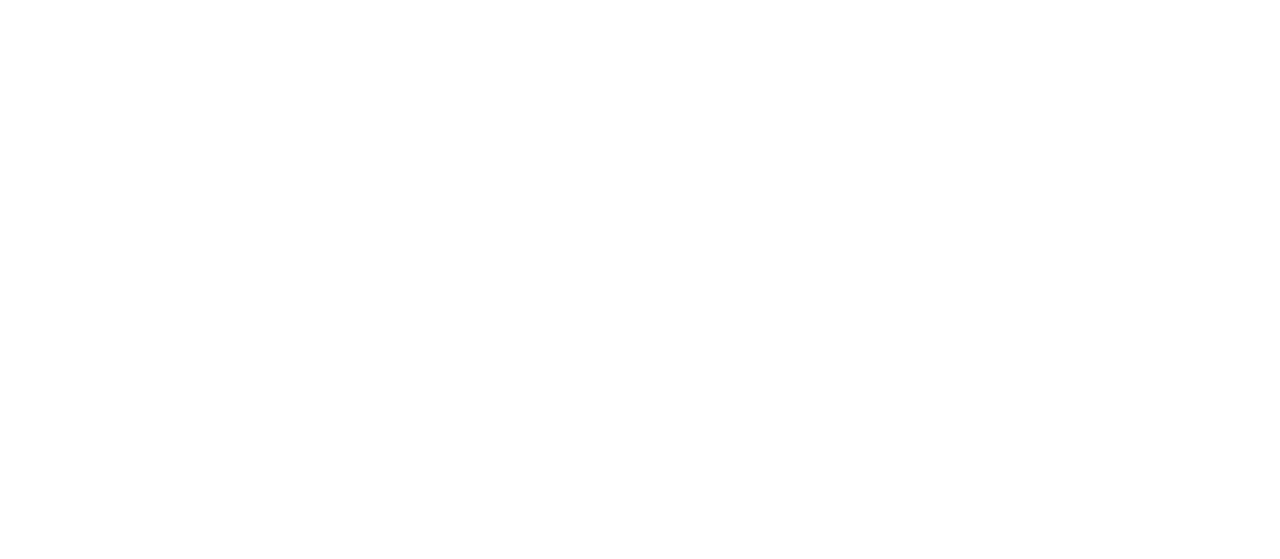select on "number:2" 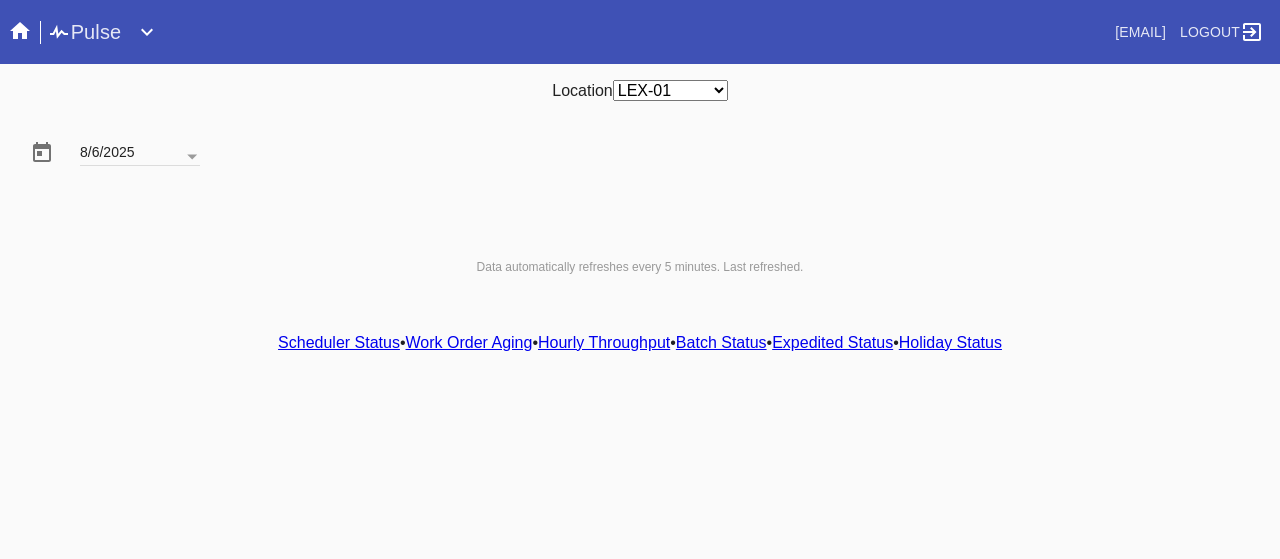 scroll, scrollTop: 0, scrollLeft: 0, axis: both 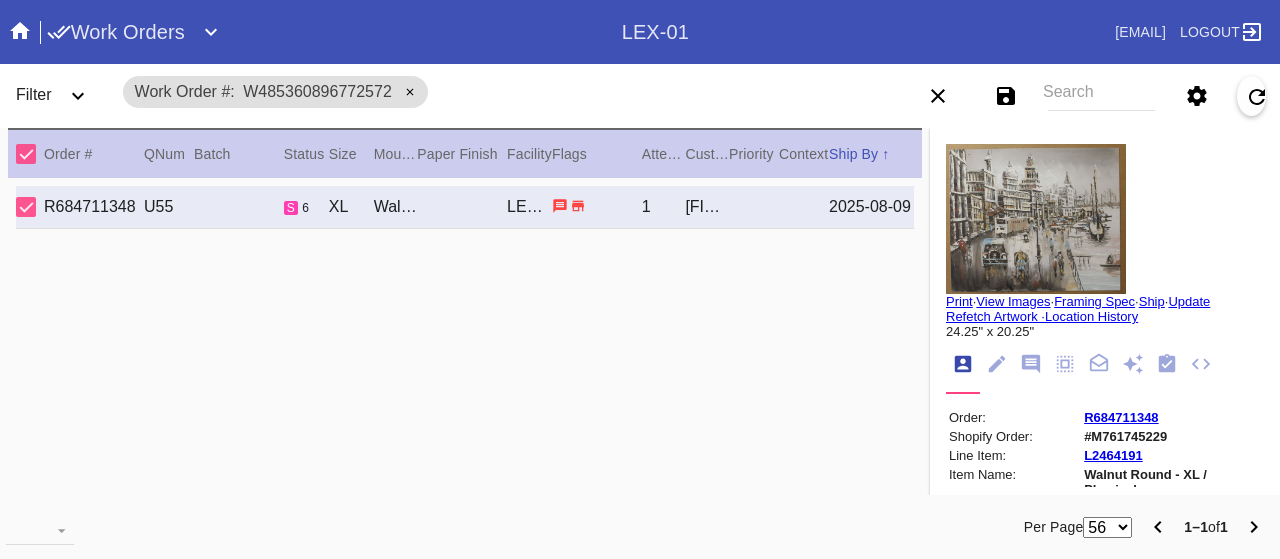 click on "Search" at bounding box center [1101, 96] 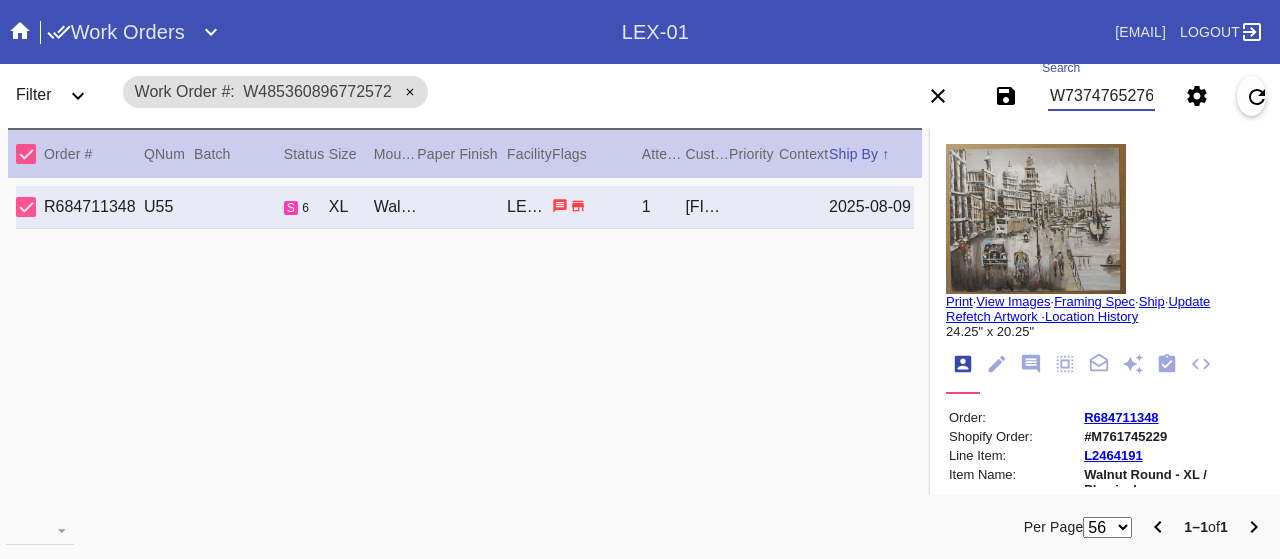 type on "W737476527640339" 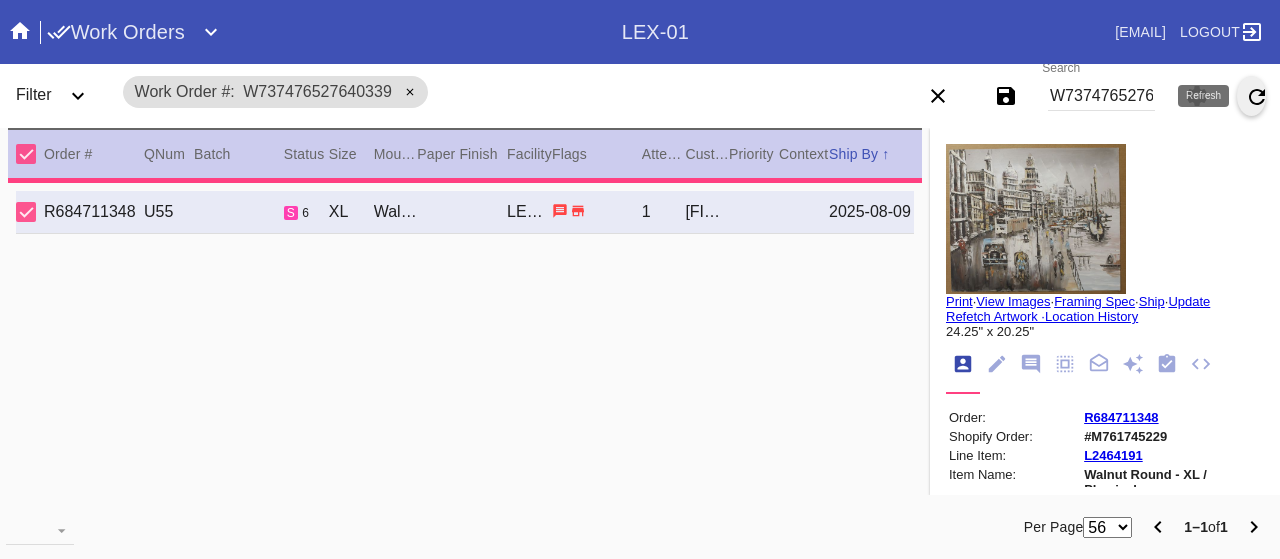 type on "2.5" 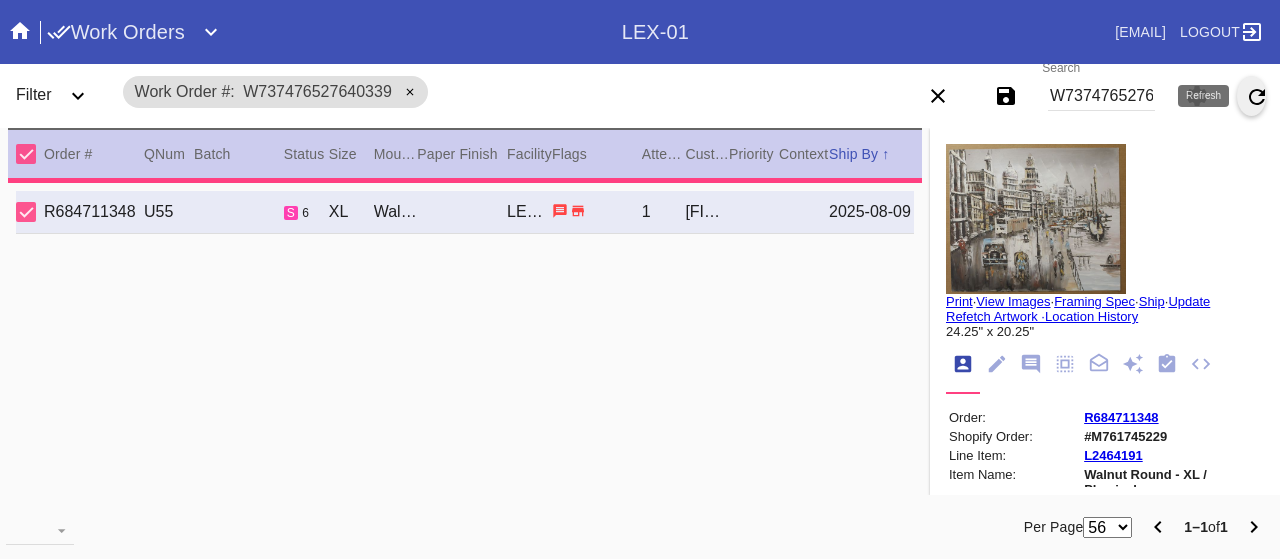 type on "2.5" 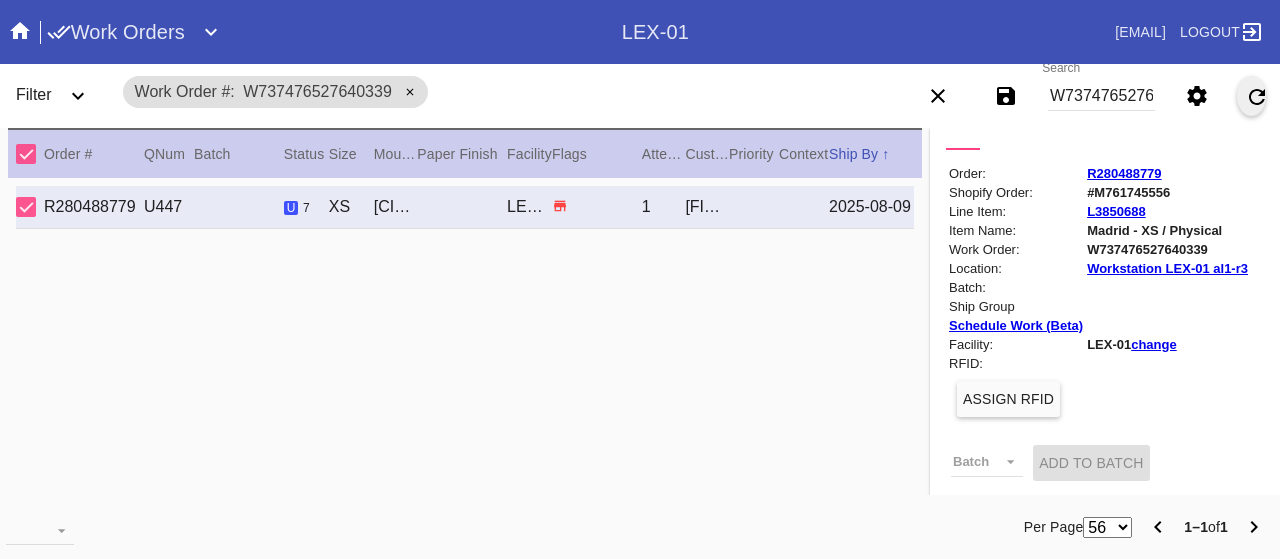 scroll, scrollTop: 200, scrollLeft: 0, axis: vertical 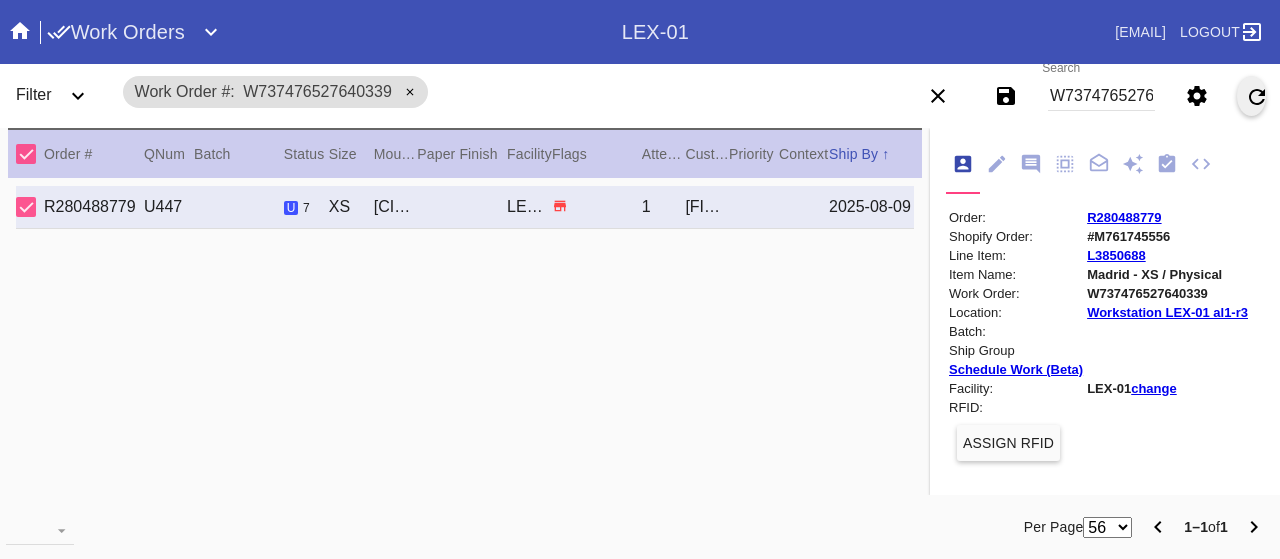 click on "R280488779" at bounding box center (1124, 217) 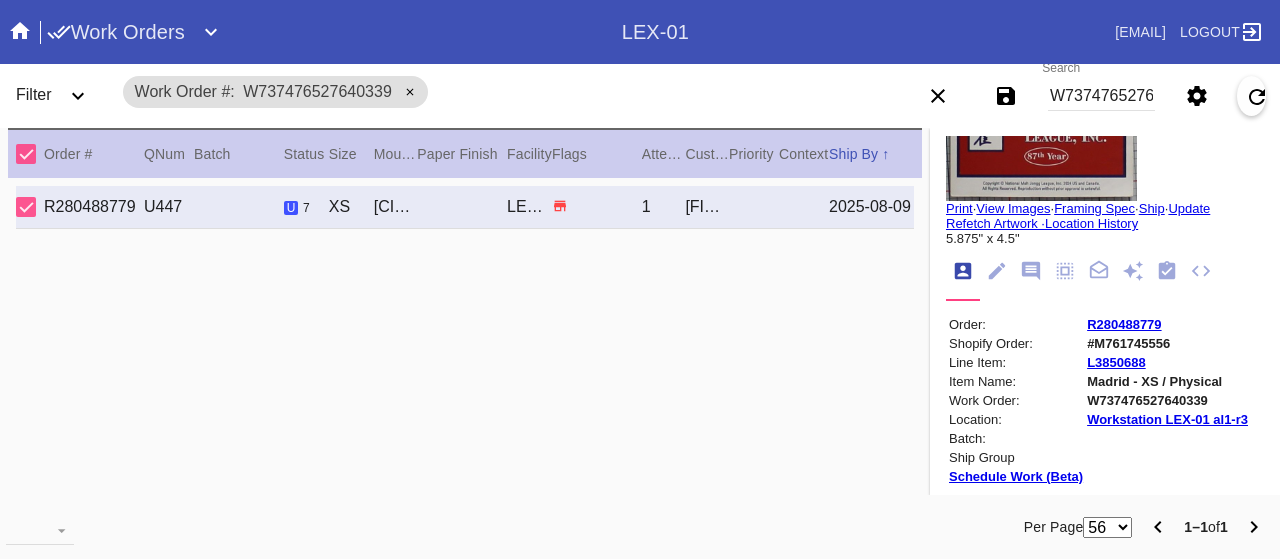 scroll, scrollTop: 0, scrollLeft: 0, axis: both 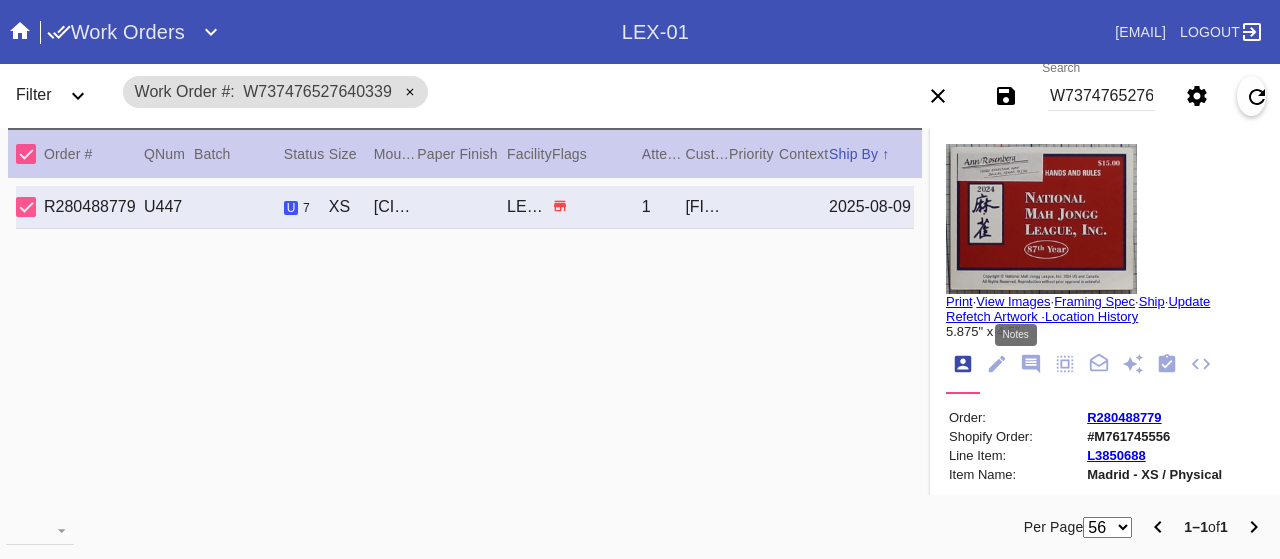 click 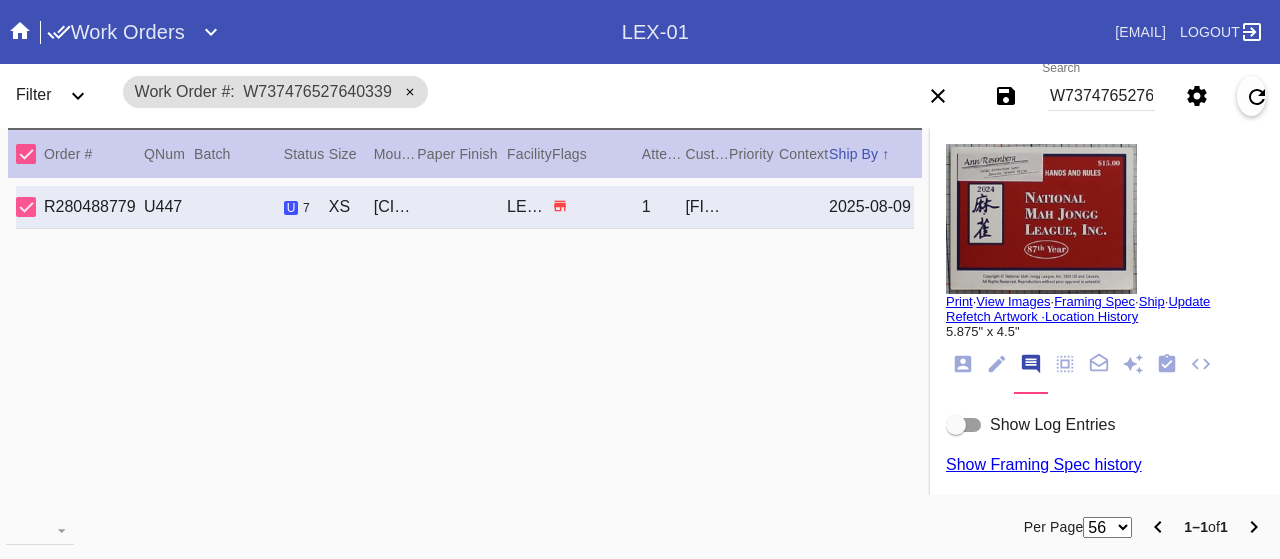click at bounding box center (964, 425) 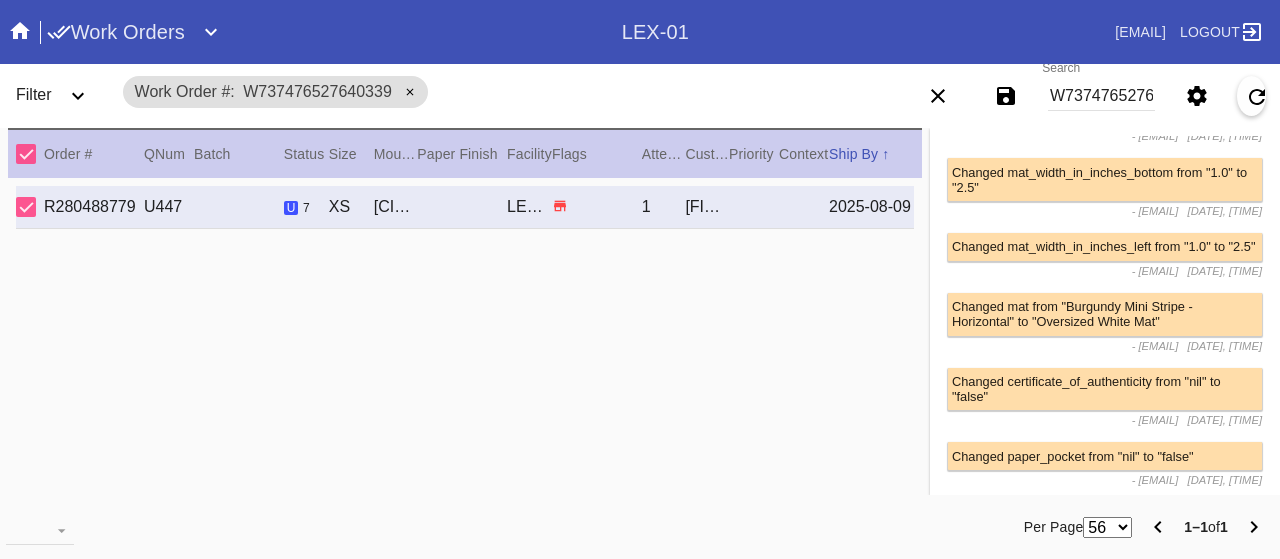 scroll, scrollTop: 2300, scrollLeft: 0, axis: vertical 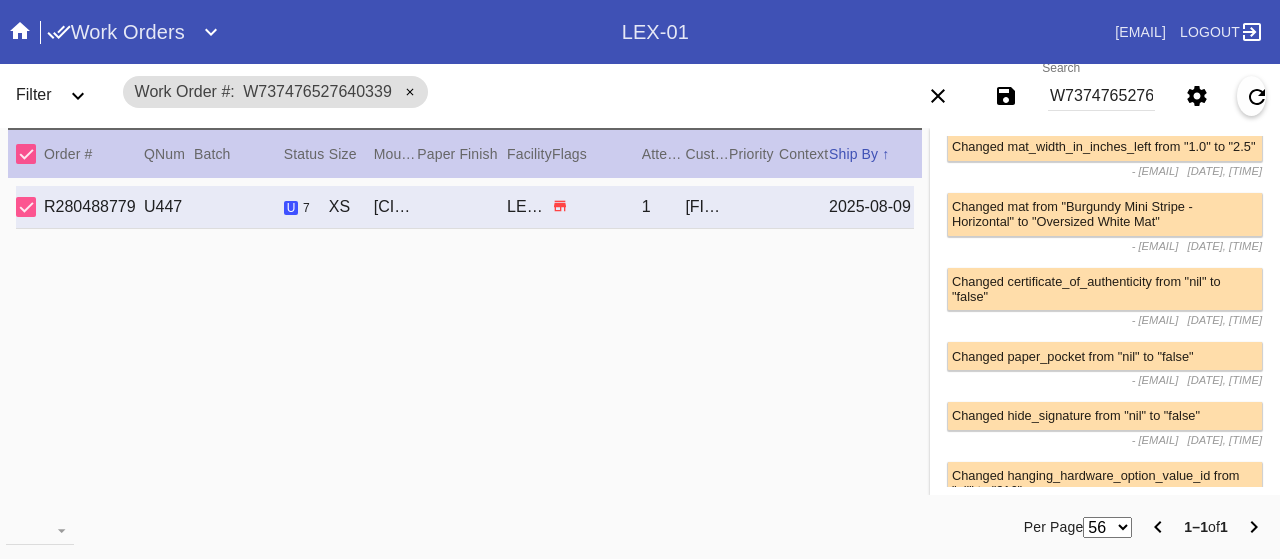 click on "R280488779 U447 u   7 XS [CITY] / Oversized White Mat LEX-01 [FIRST] [LAST]
2025-08-09" at bounding box center (465, 351) 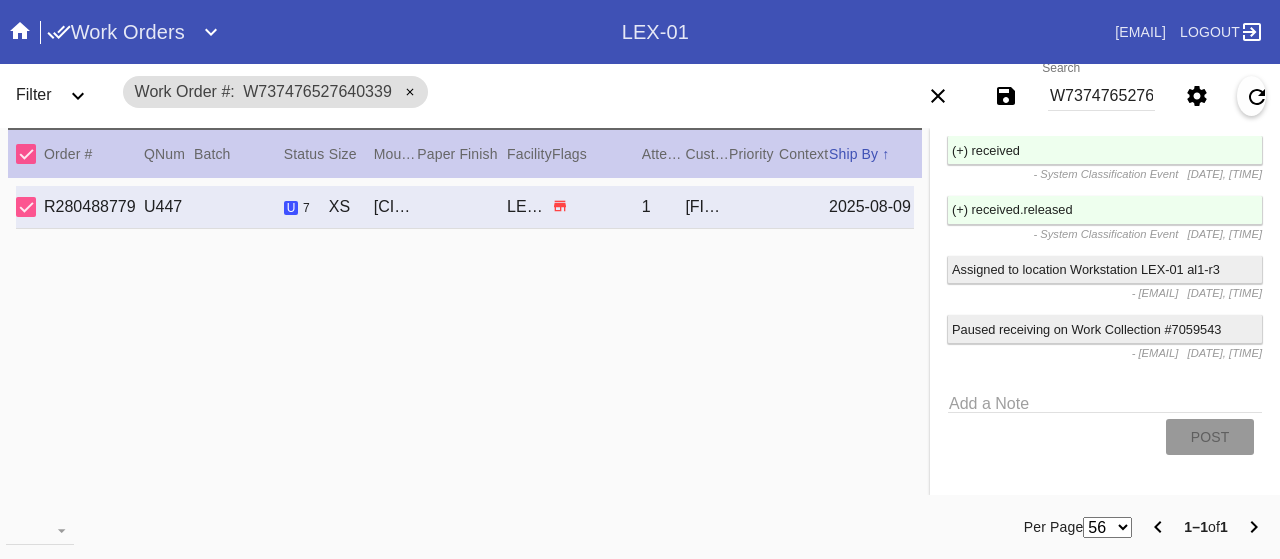 scroll, scrollTop: 3857, scrollLeft: 0, axis: vertical 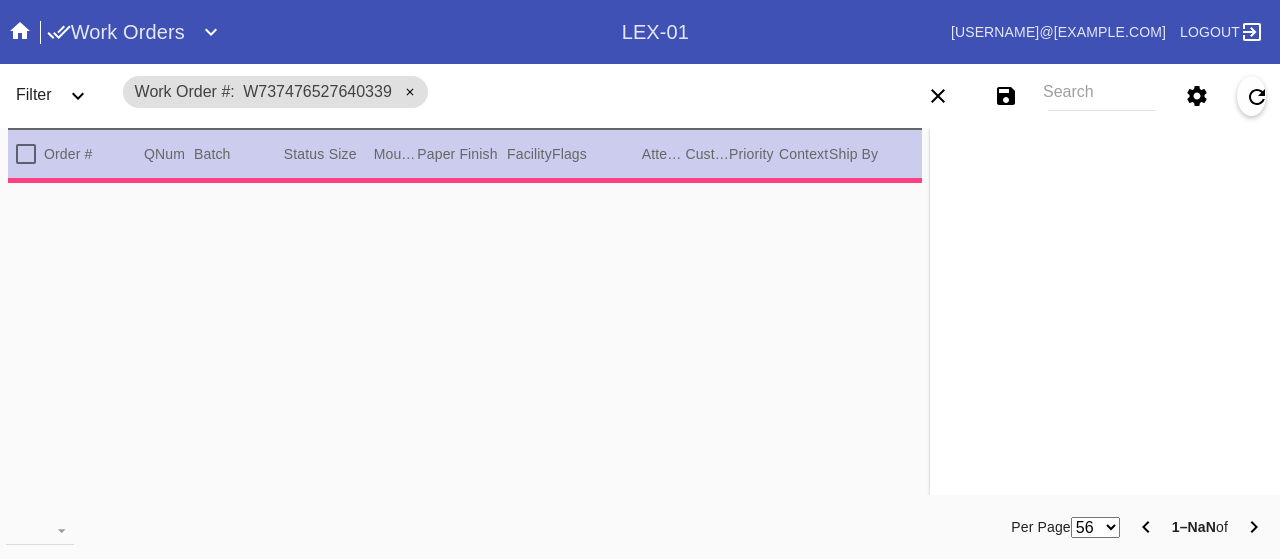 type on "2.5" 